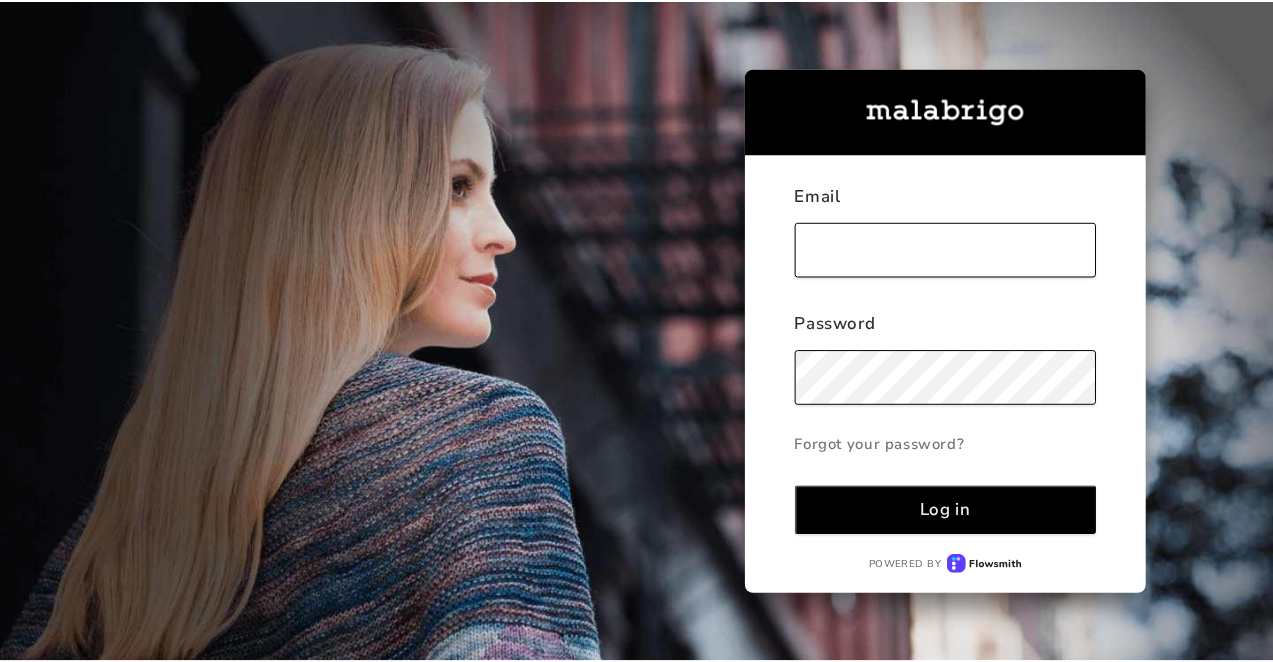 scroll, scrollTop: 0, scrollLeft: 0, axis: both 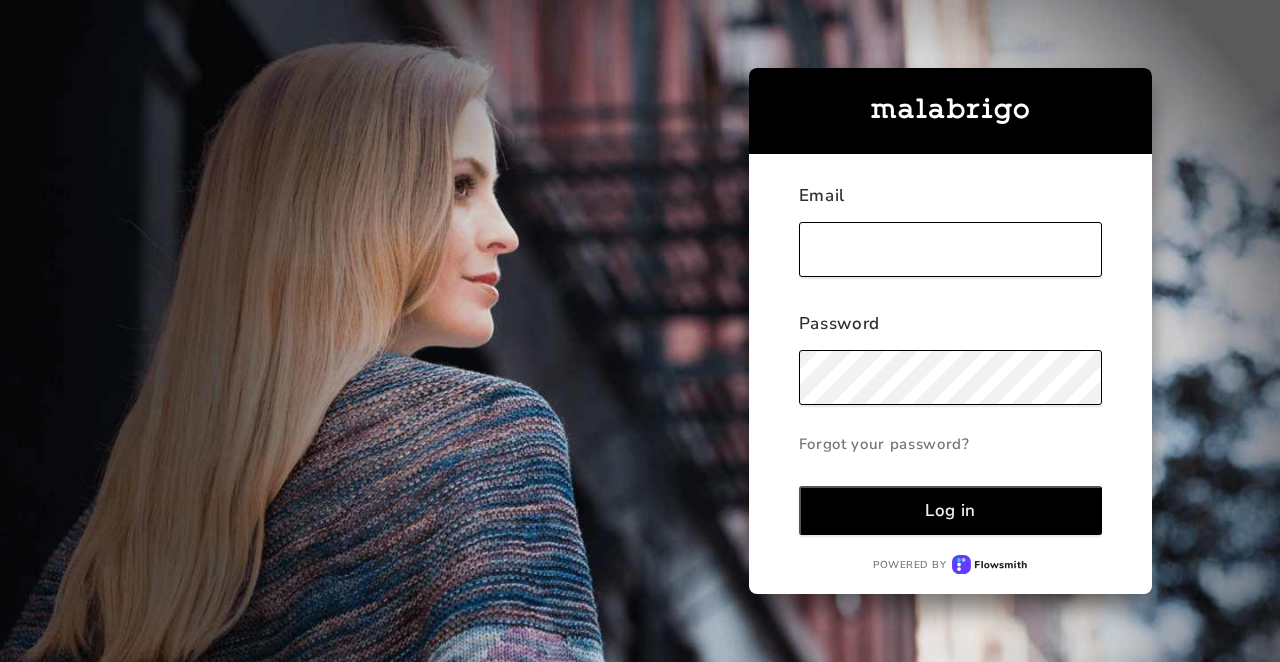 type on "[EMAIL]" 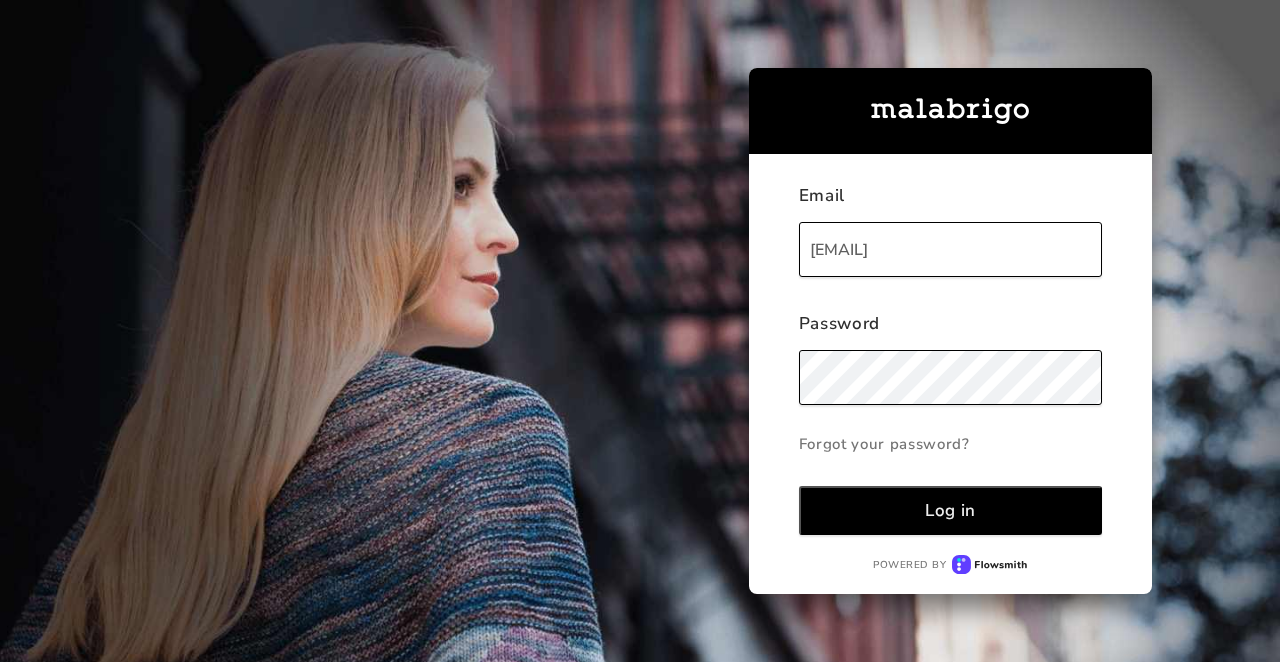 click on "Log in" at bounding box center [950, 510] 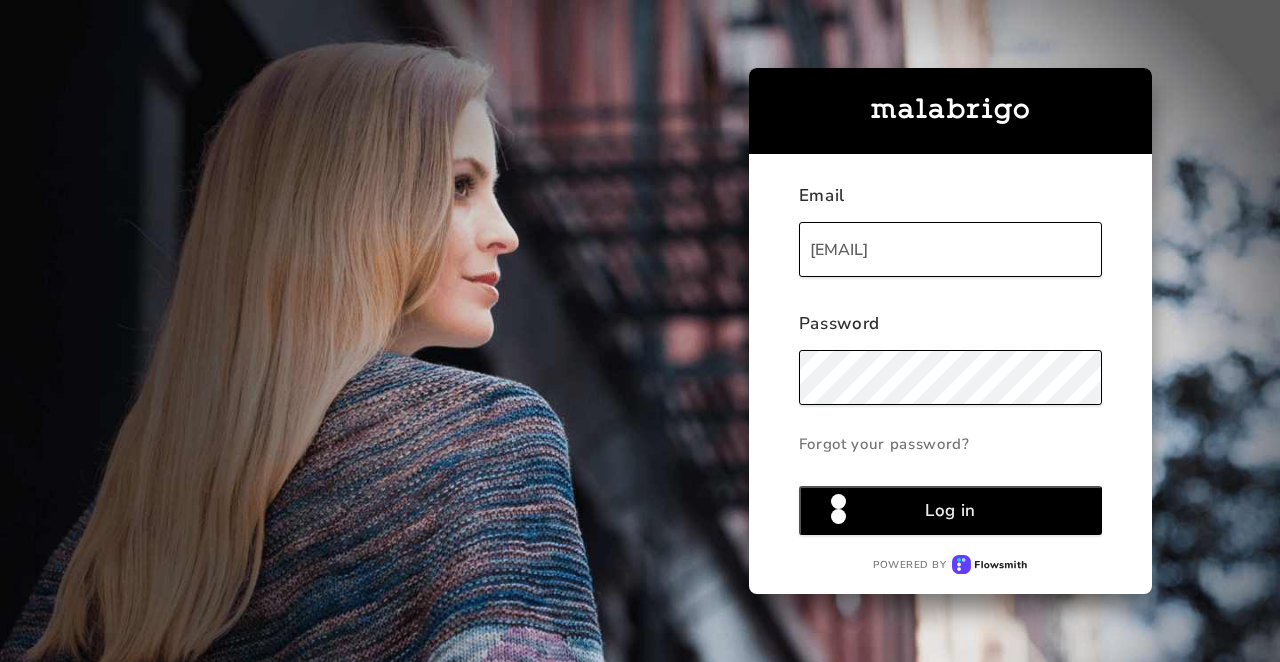 click on "Log in" at bounding box center [950, 510] 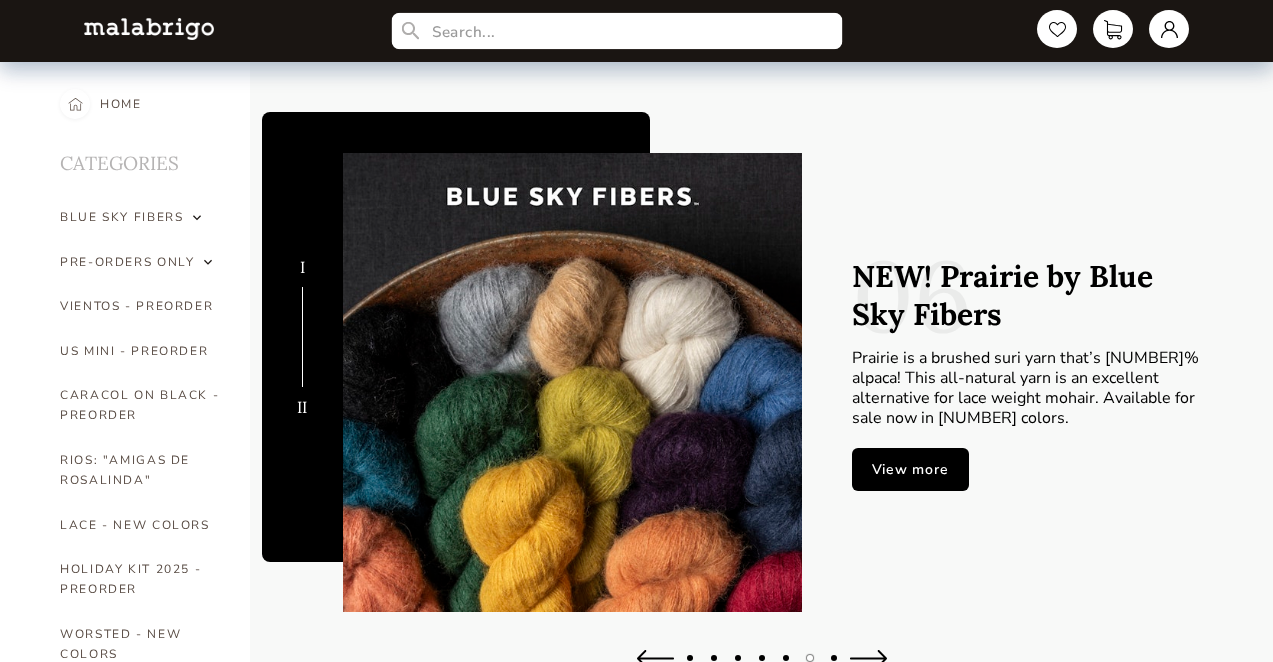 click at bounding box center (617, 31) 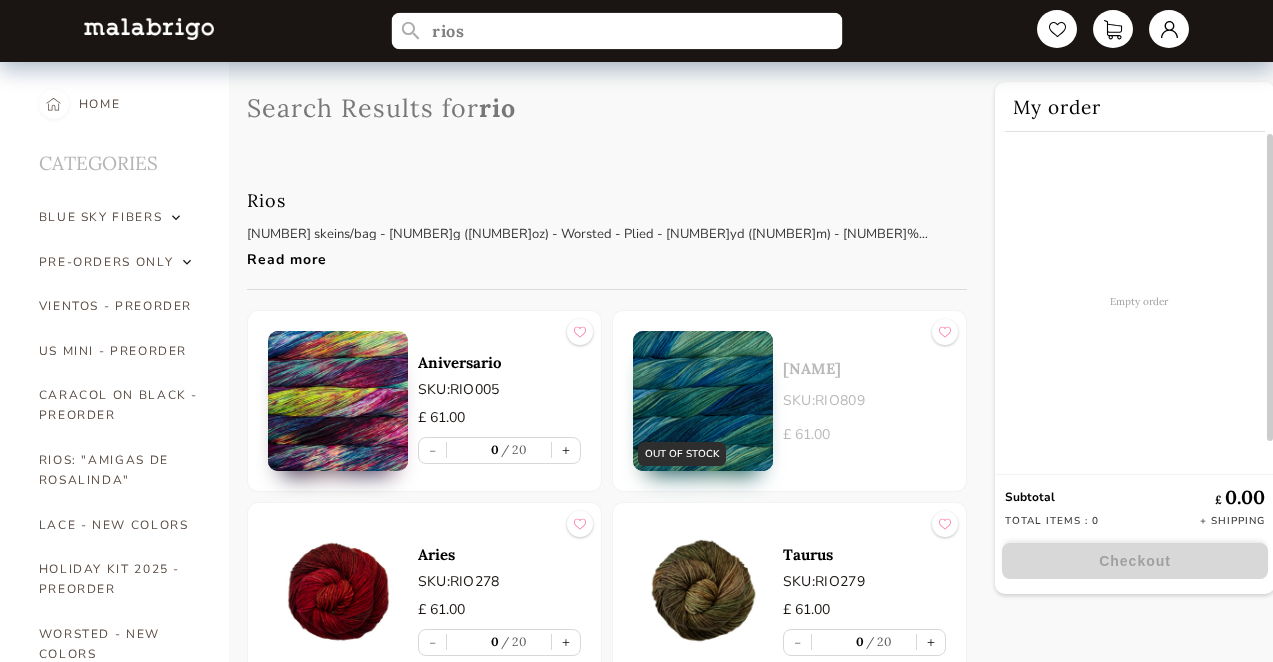 type on "rios" 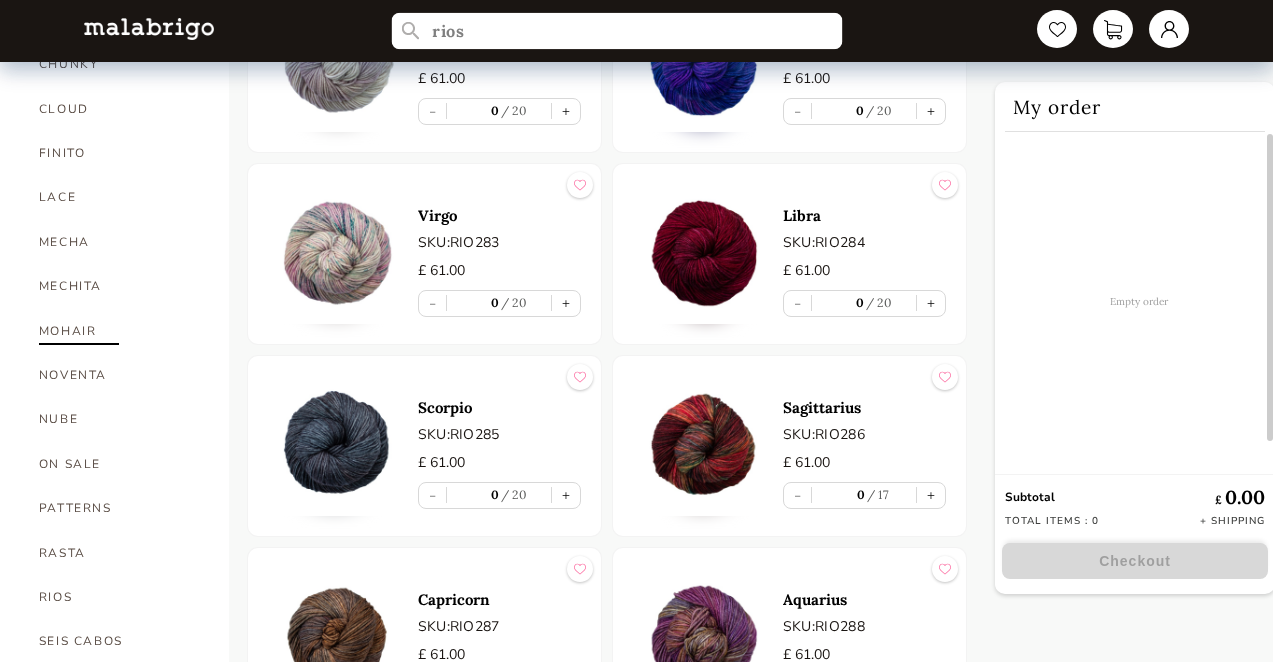 scroll, scrollTop: 720, scrollLeft: 0, axis: vertical 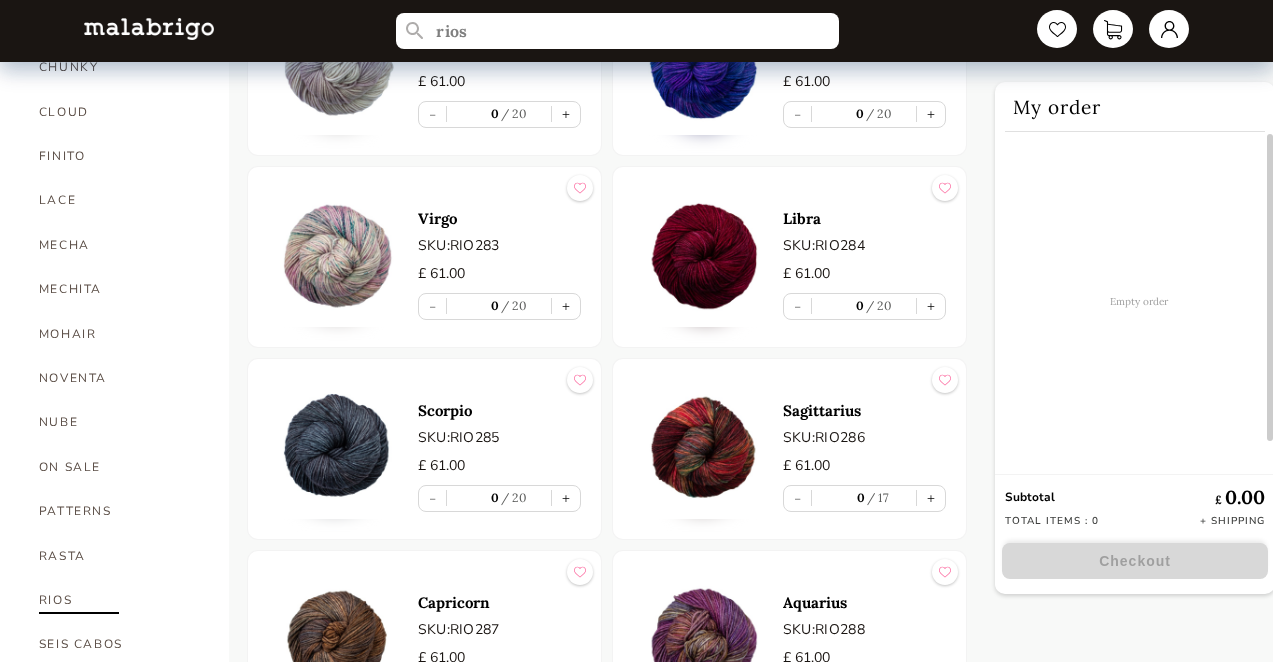 click on "[BRAND]" at bounding box center (119, 600) 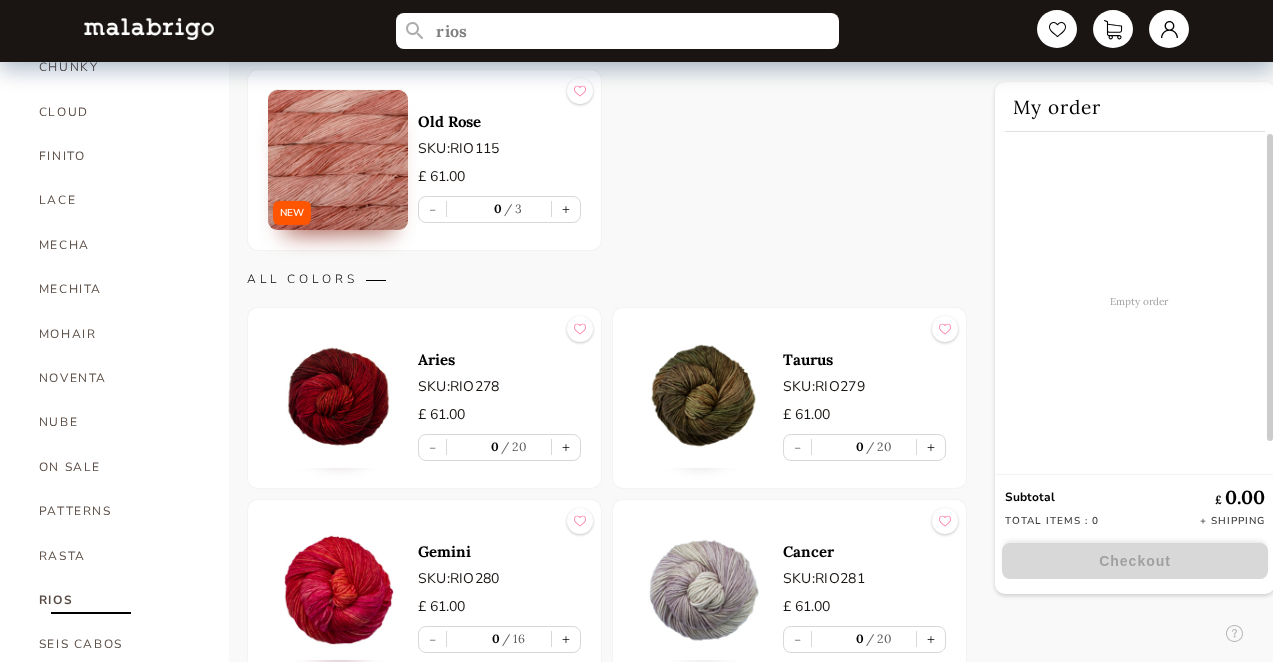 click at bounding box center (515, -168) 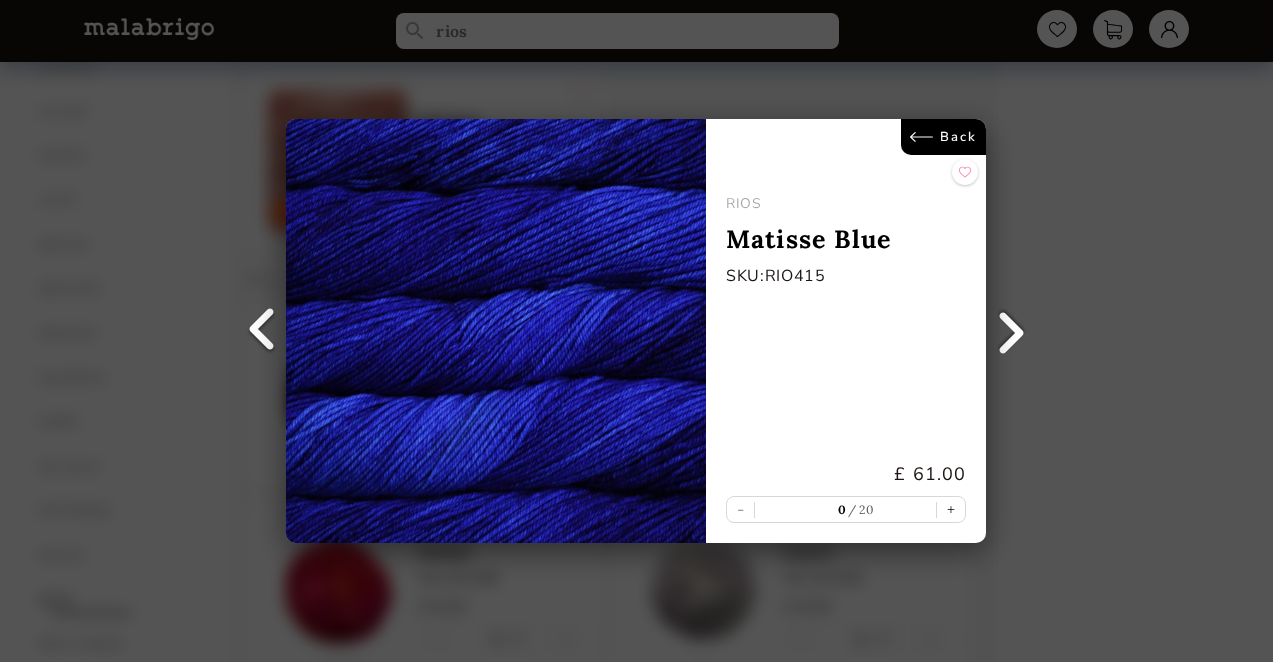 click on "Back RIOS Matisse Blue SKU:  RIO415 £   61.00 - 0 20 +" at bounding box center (636, 331) 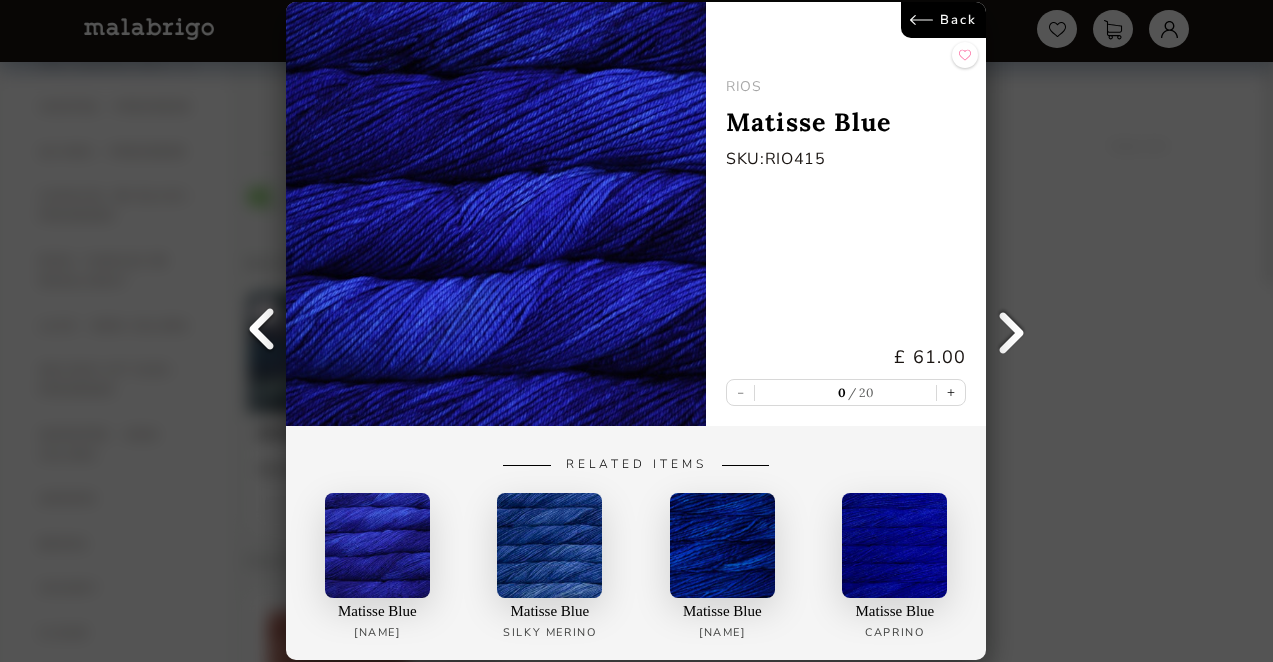 click on "Back" at bounding box center (944, 20) 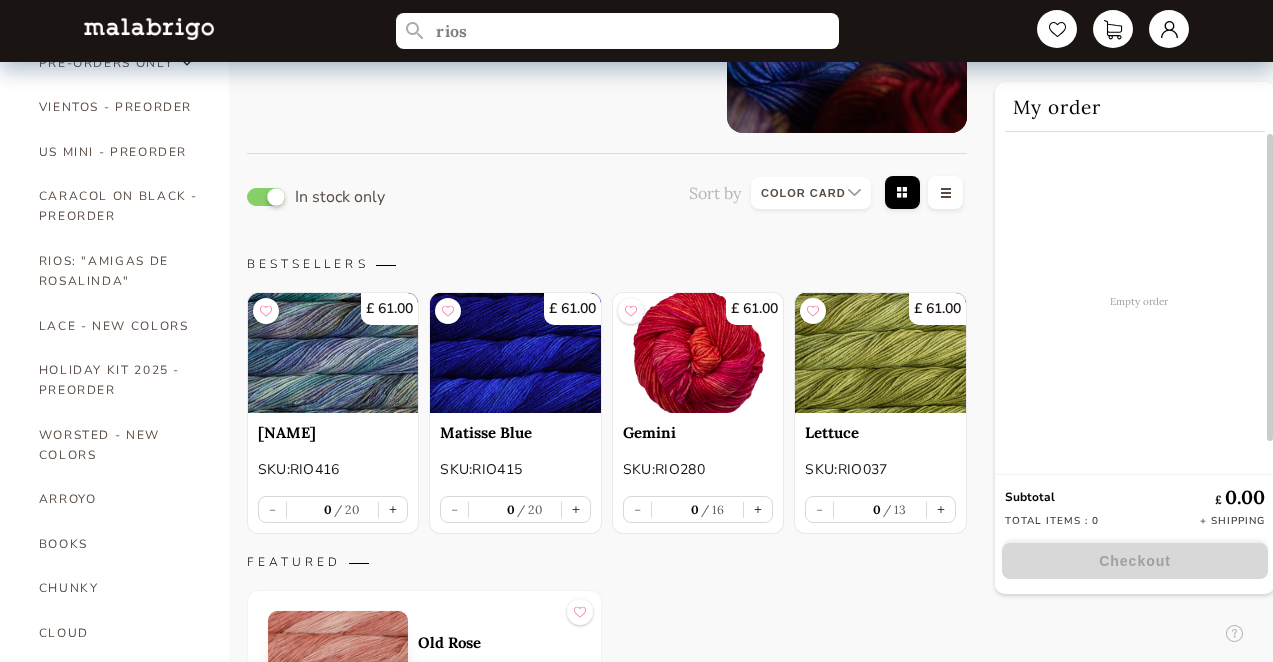 click at bounding box center (266, 197) 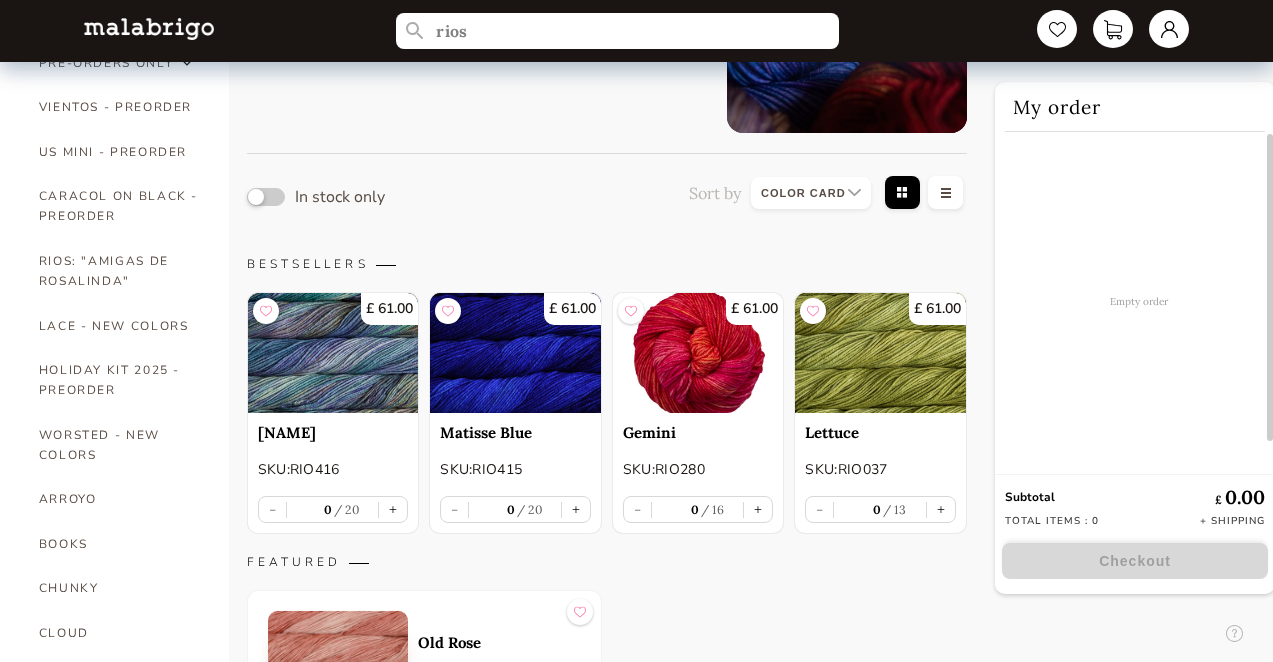 click on "In stock only Sort by Grid view Table view" at bounding box center (607, 196) 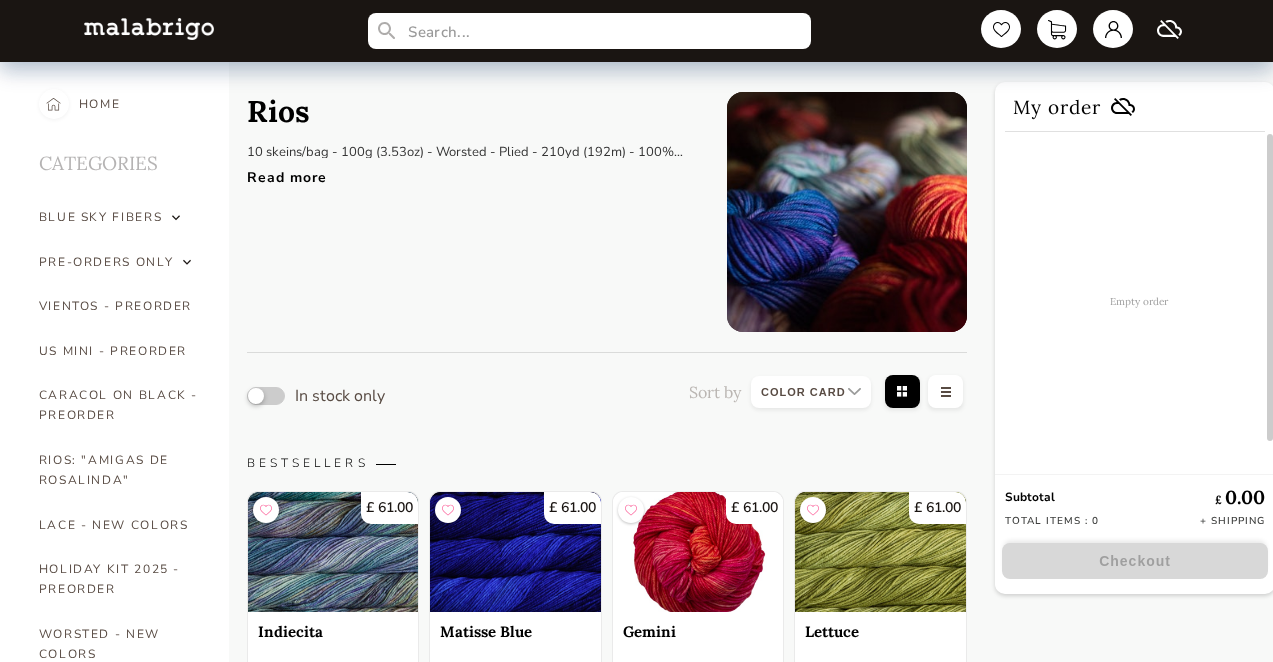 select on "INDEX" 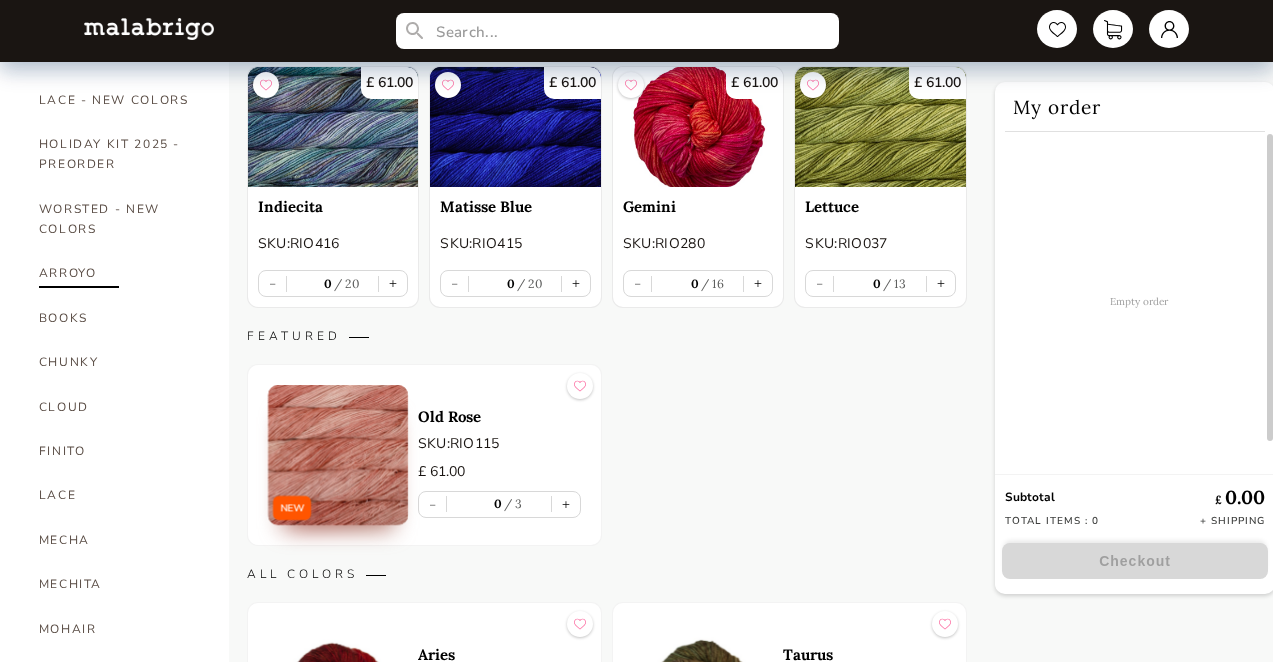 scroll, scrollTop: 430, scrollLeft: 0, axis: vertical 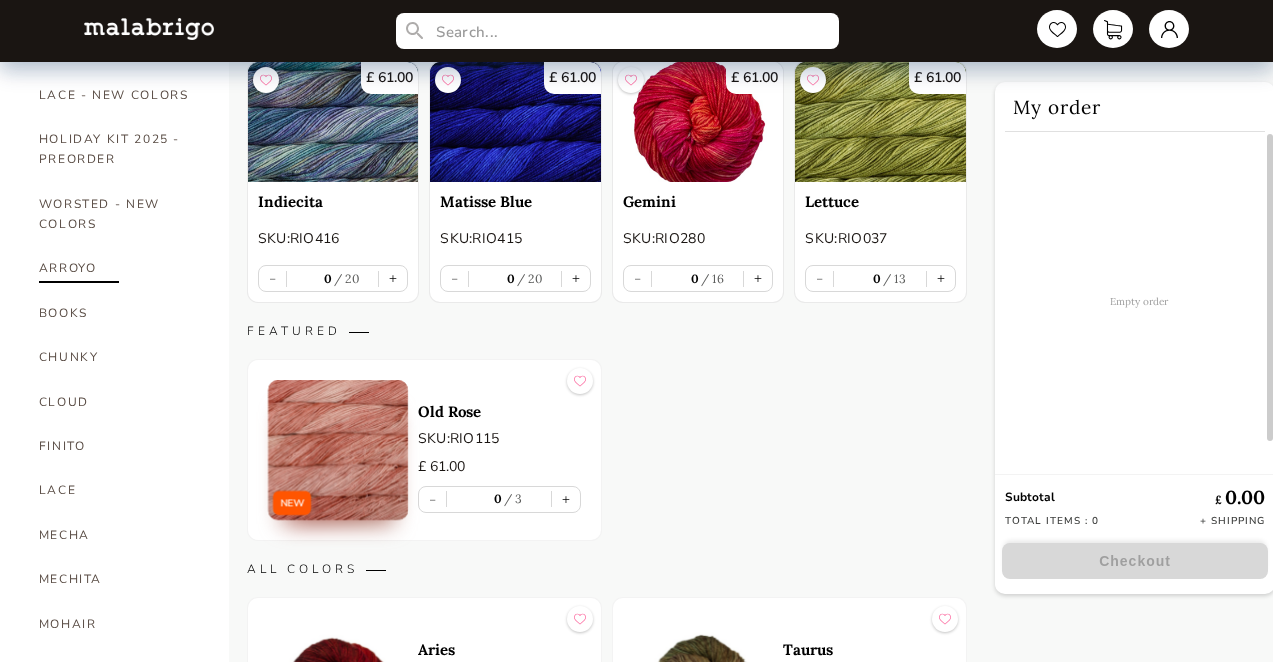 click on "ARROYO" at bounding box center (119, 268) 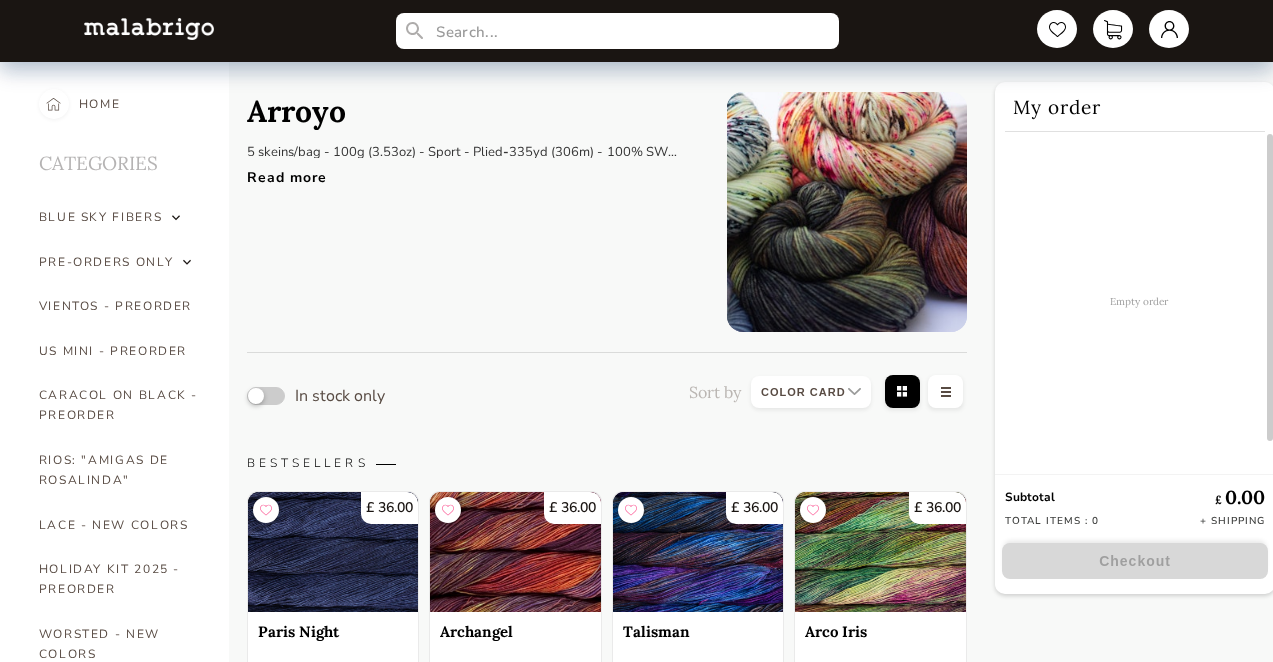 scroll, scrollTop: 0, scrollLeft: 0, axis: both 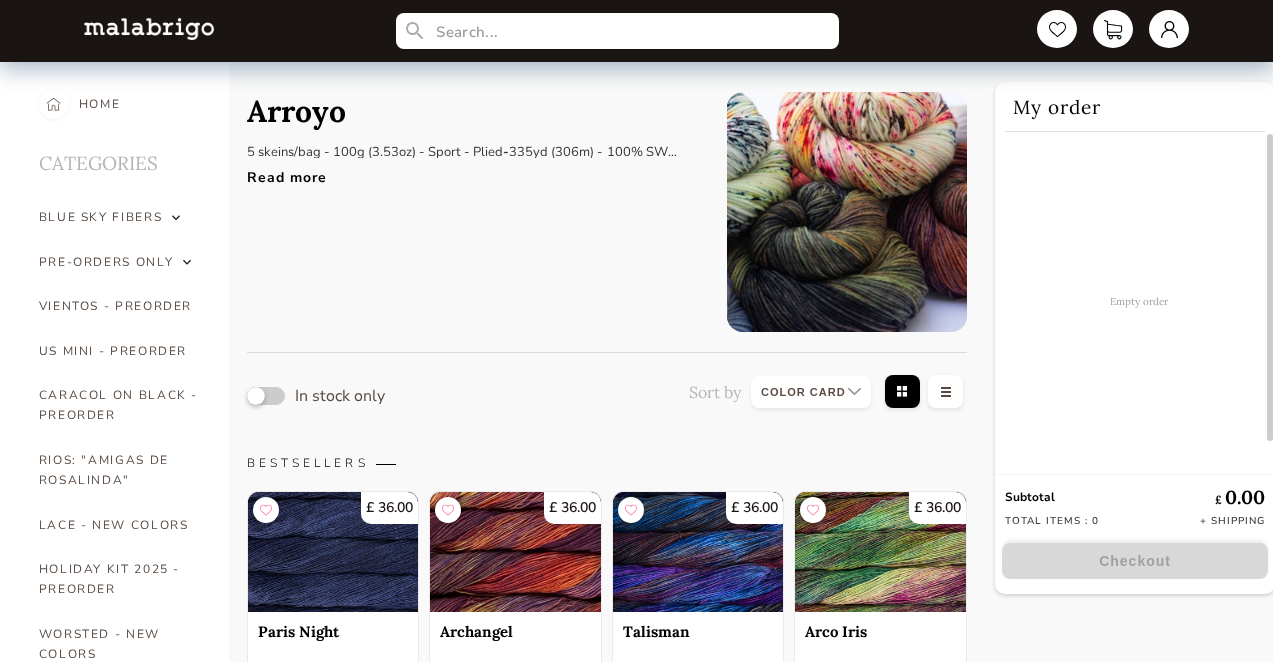 click at bounding box center [266, 396] 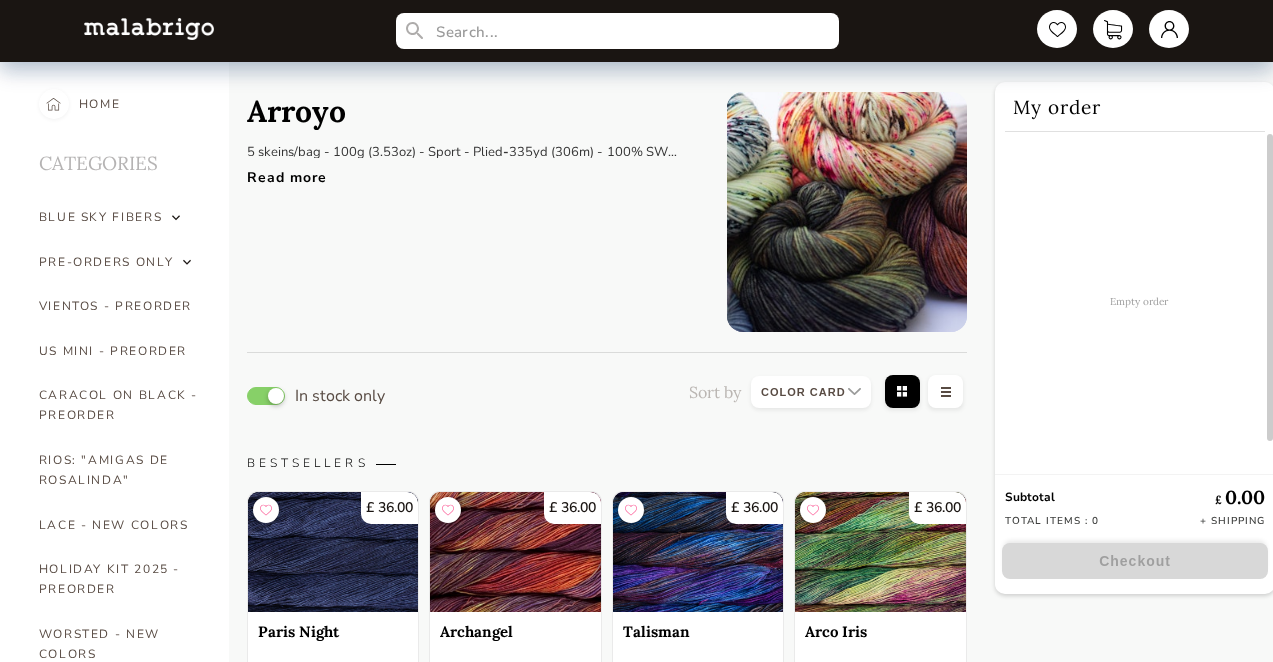 click on "In stock only Sort by Grid view Table view" at bounding box center (607, 395) 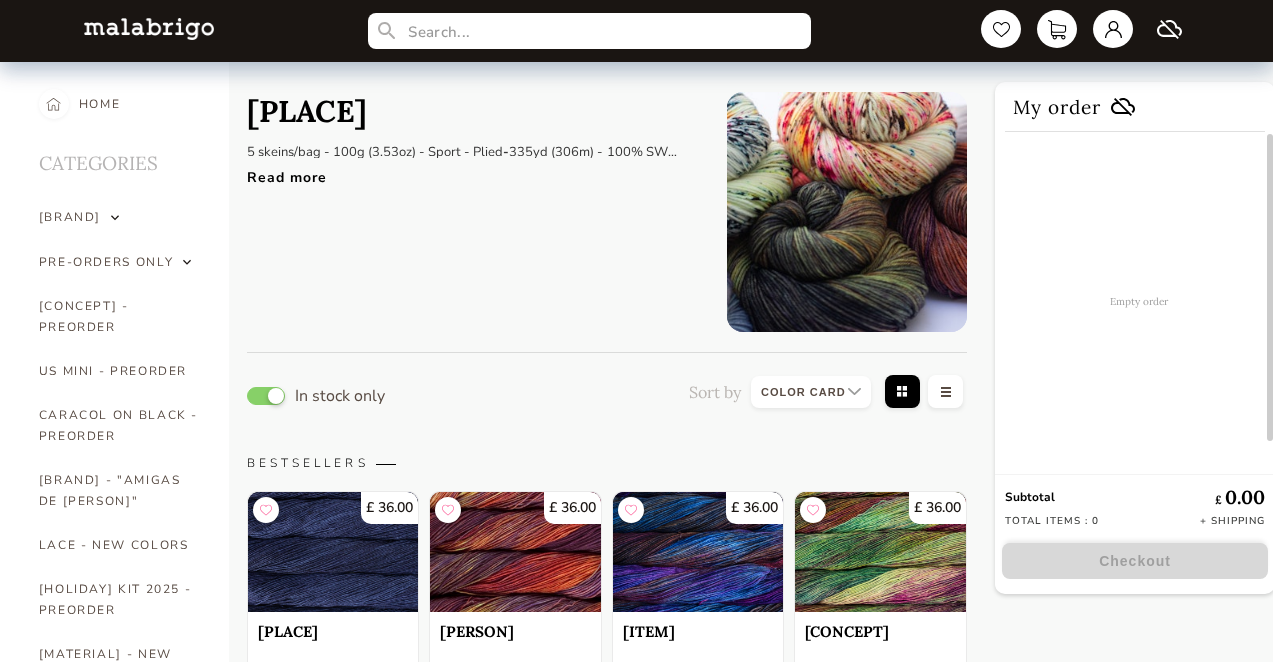 select on "INDEX" 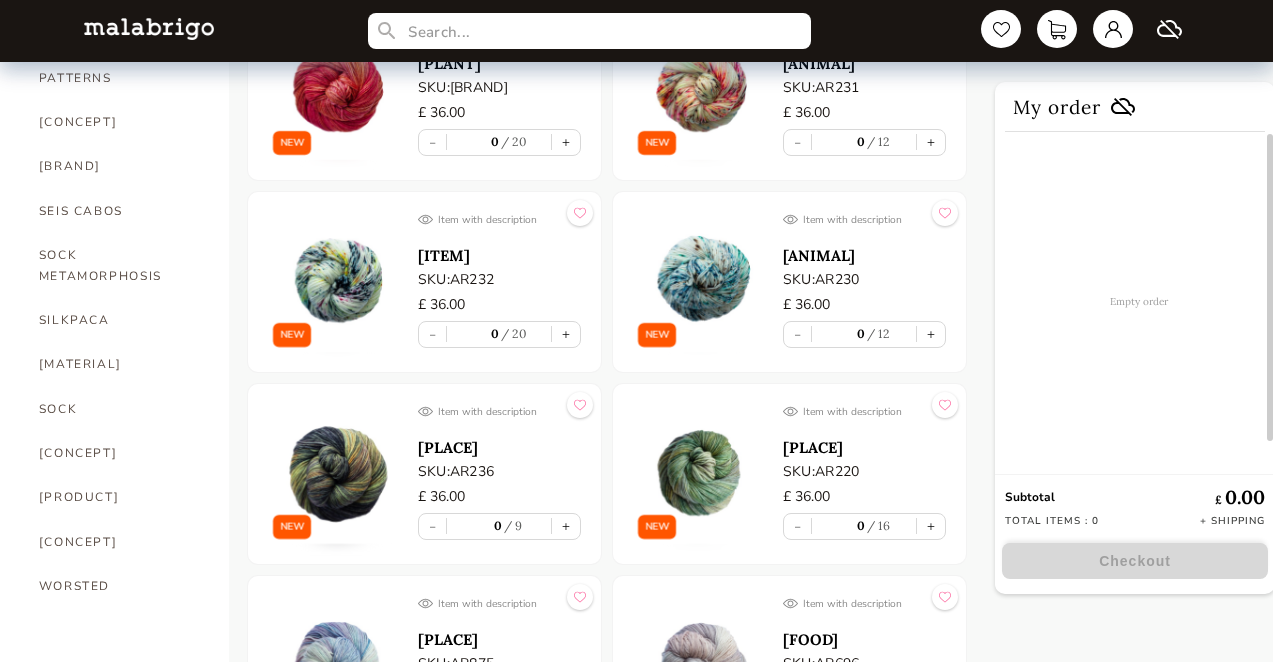 scroll, scrollTop: 1182, scrollLeft: 0, axis: vertical 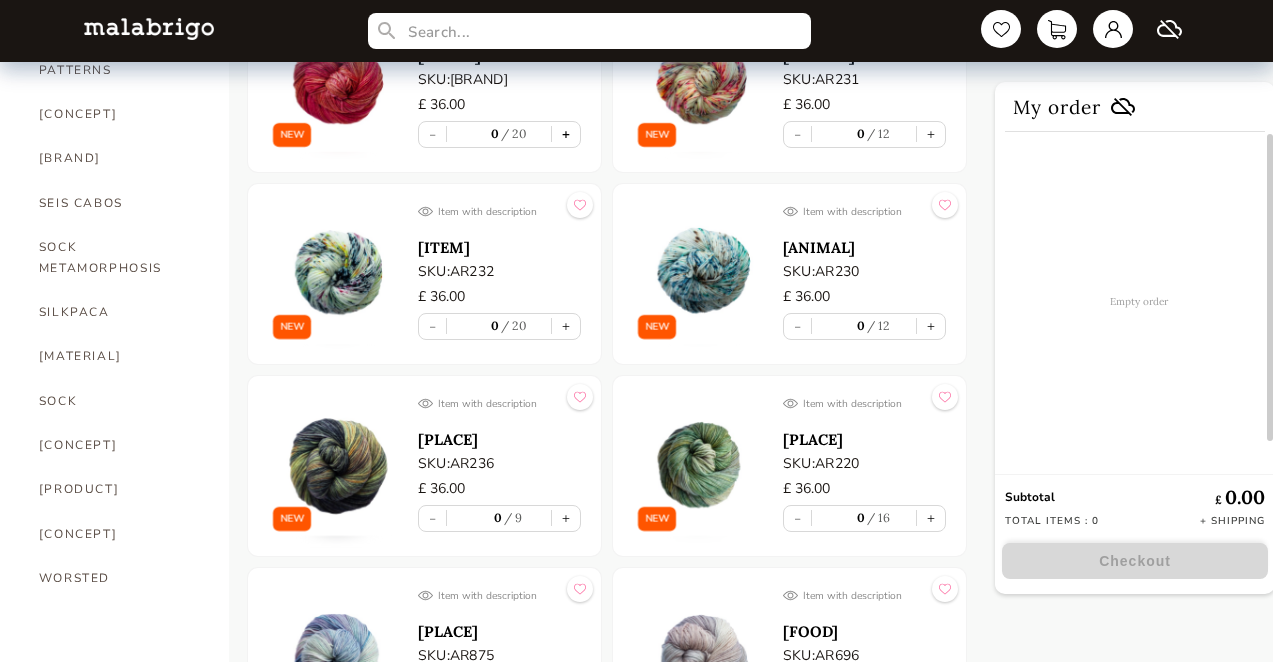 click on "+" at bounding box center (566, 134) 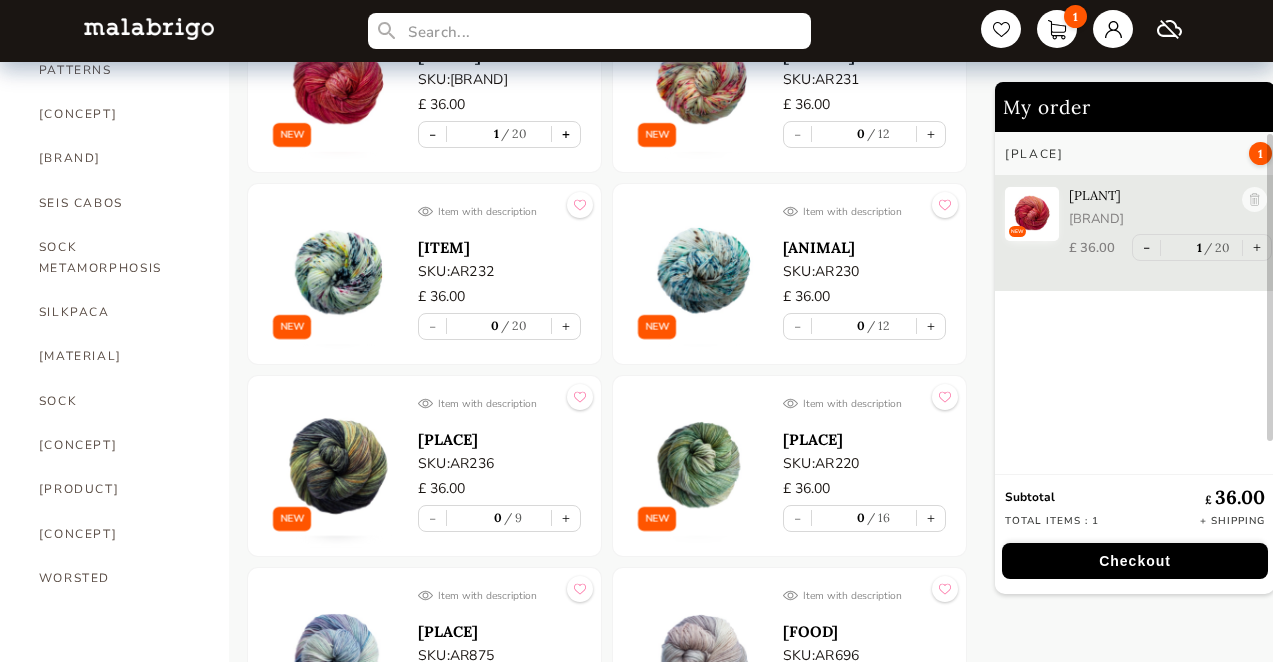 type on "1" 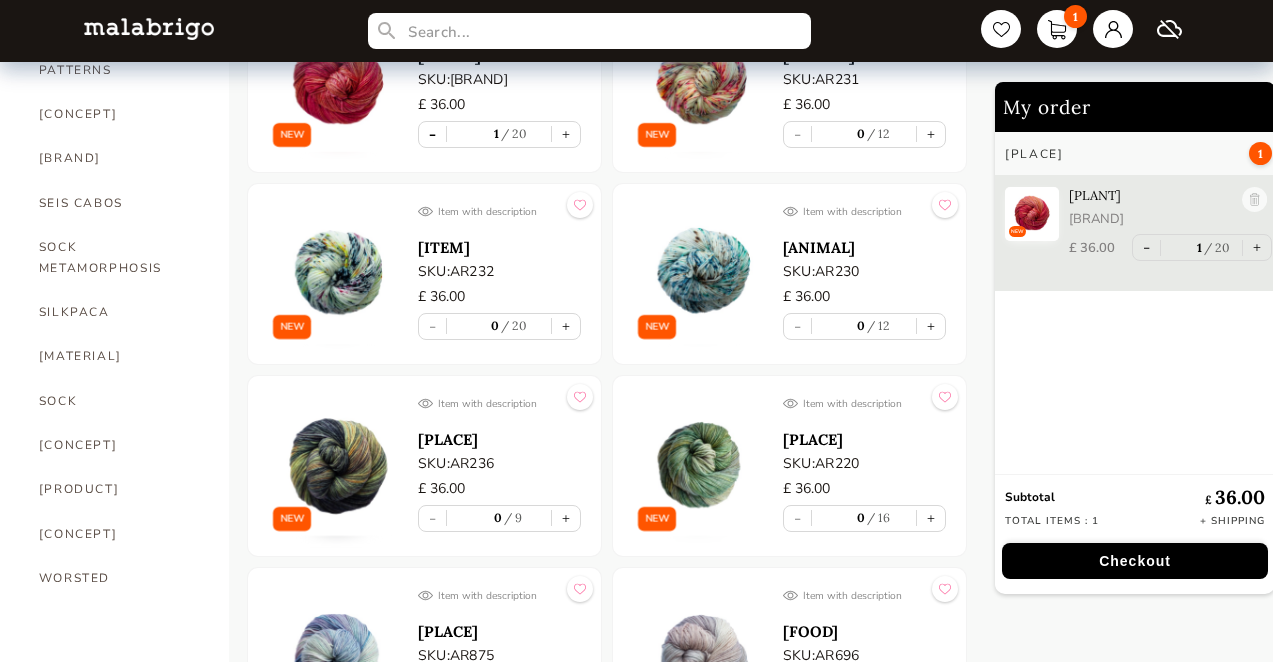 click on "-" at bounding box center (432, 134) 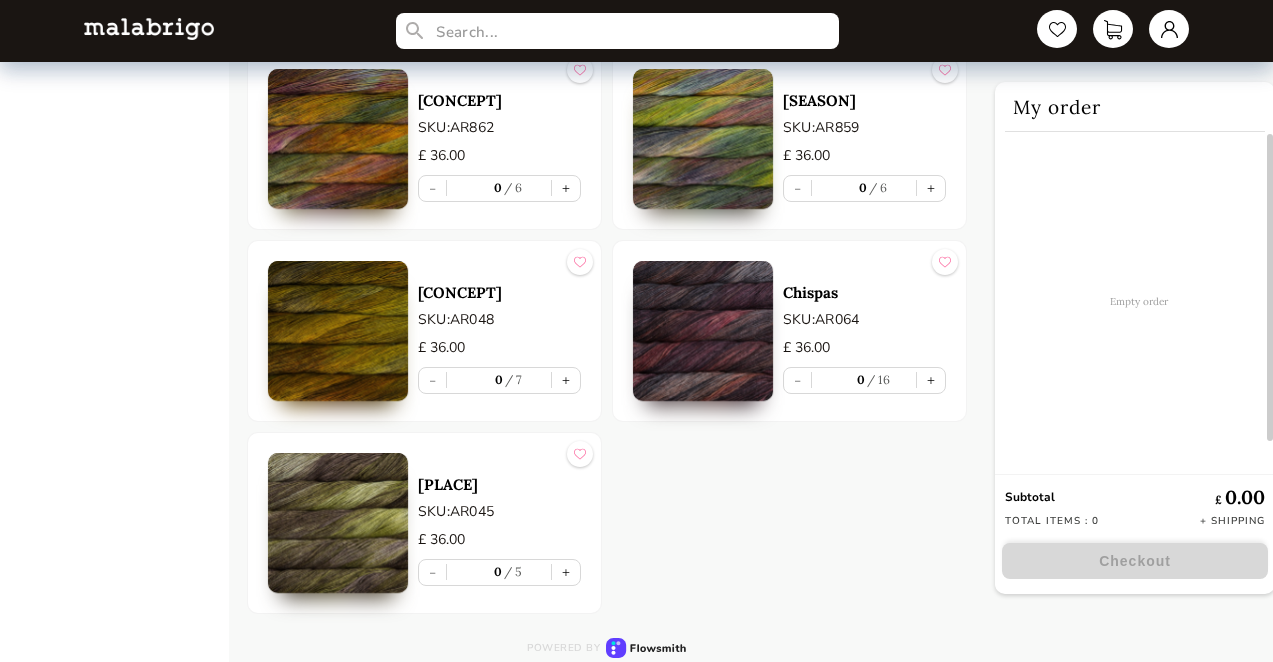 scroll, scrollTop: 10387, scrollLeft: 0, axis: vertical 